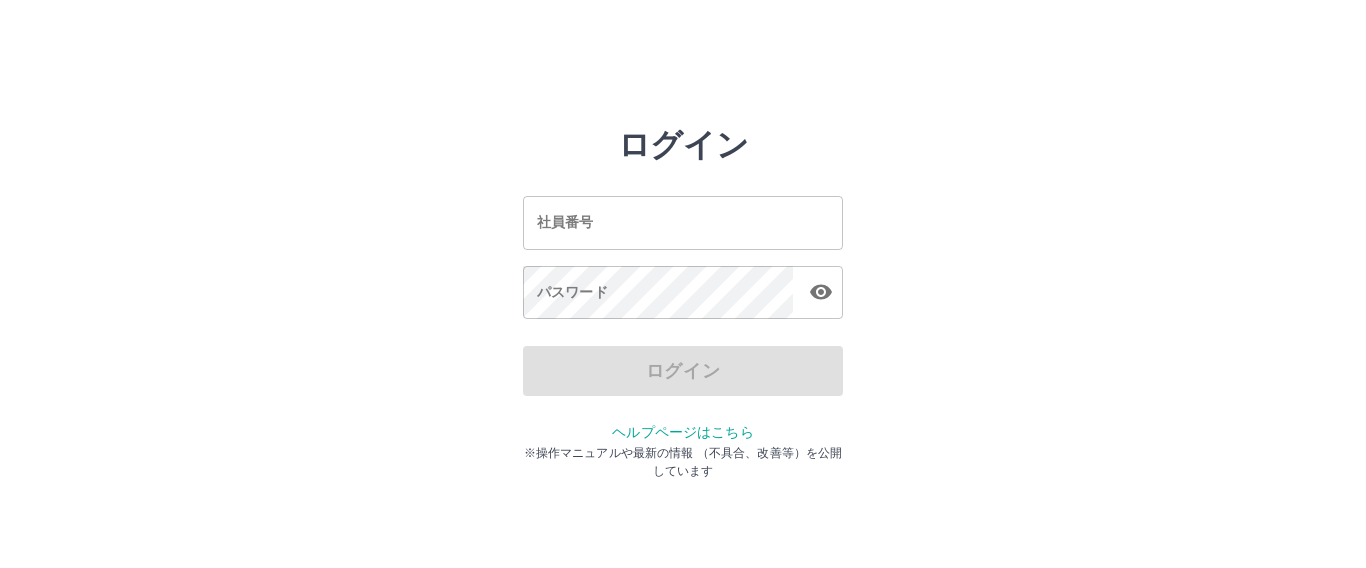scroll, scrollTop: 0, scrollLeft: 0, axis: both 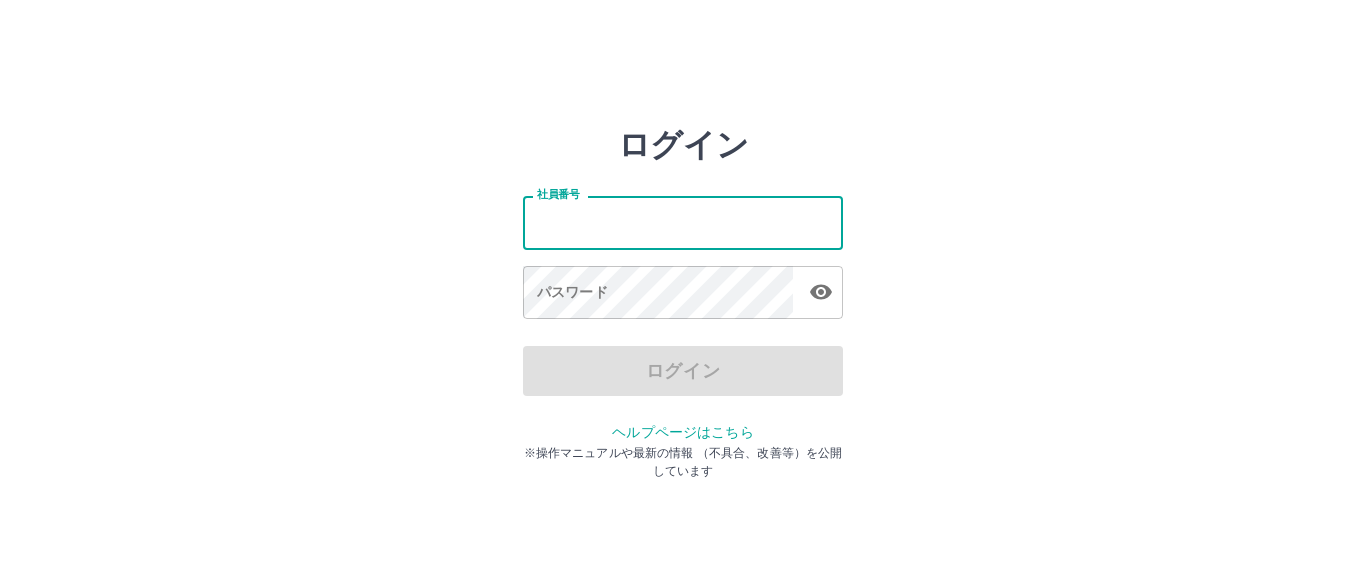 click on "社員番号" at bounding box center (683, 222) 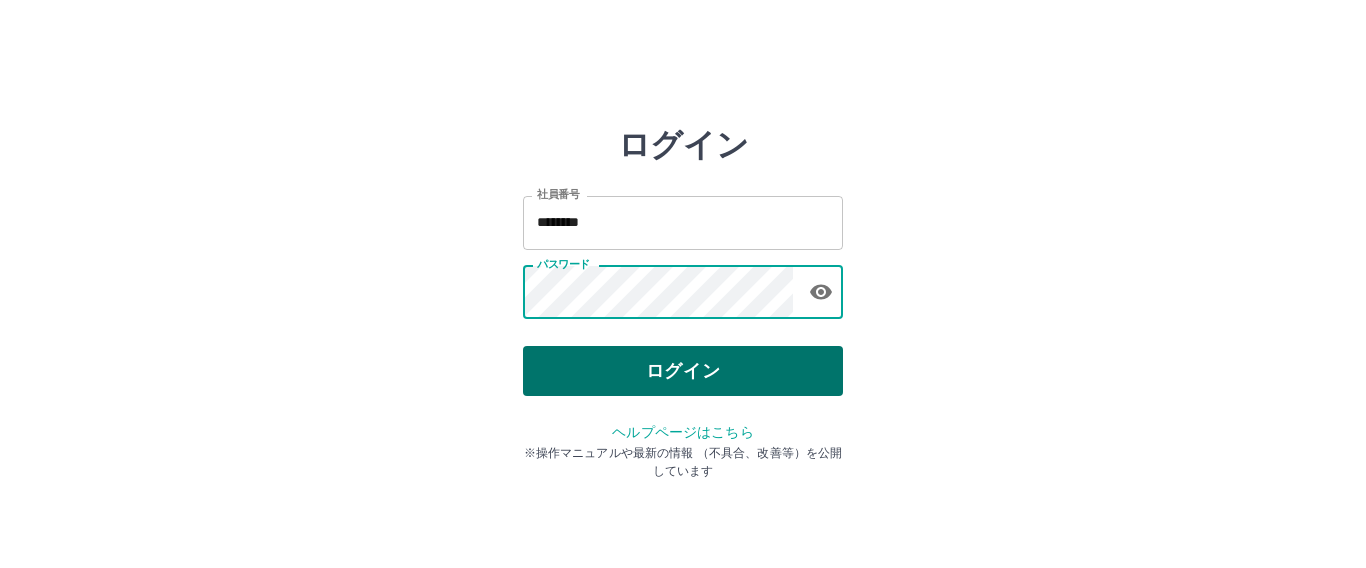click on "ログイン" at bounding box center (683, 371) 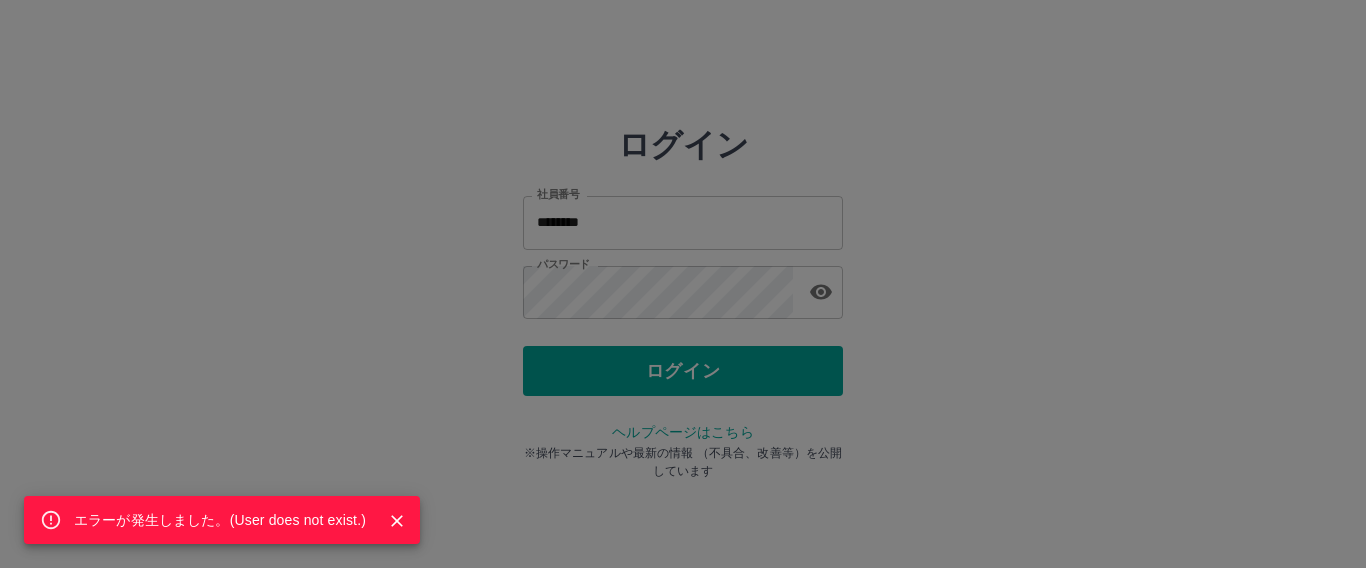 click 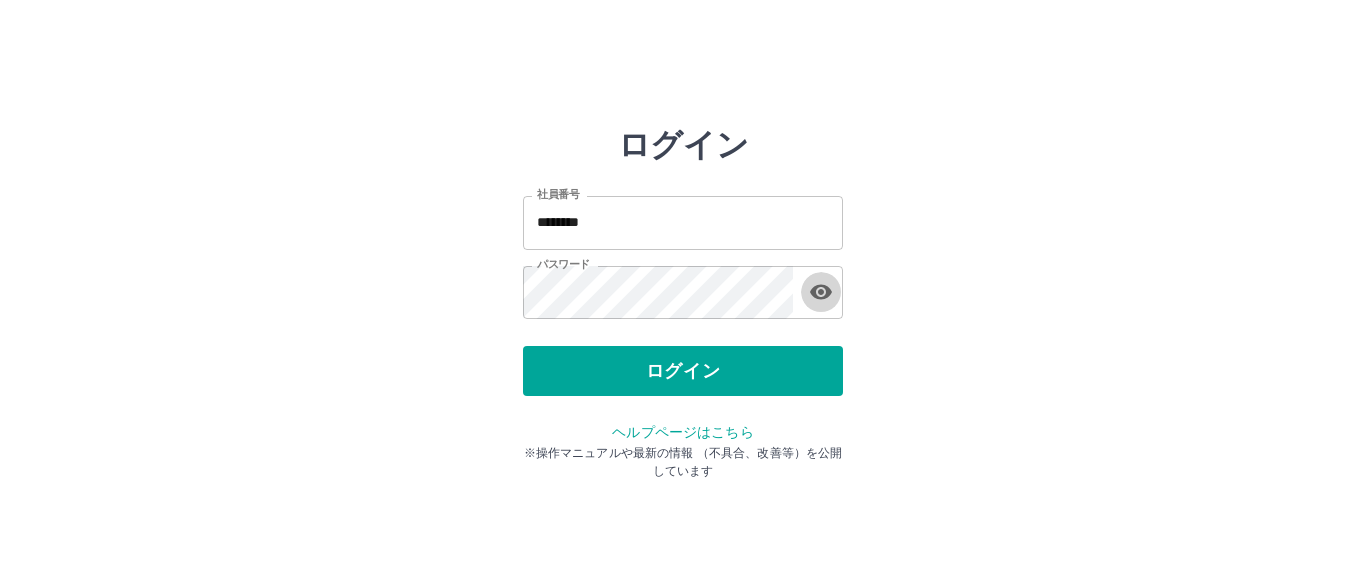 click 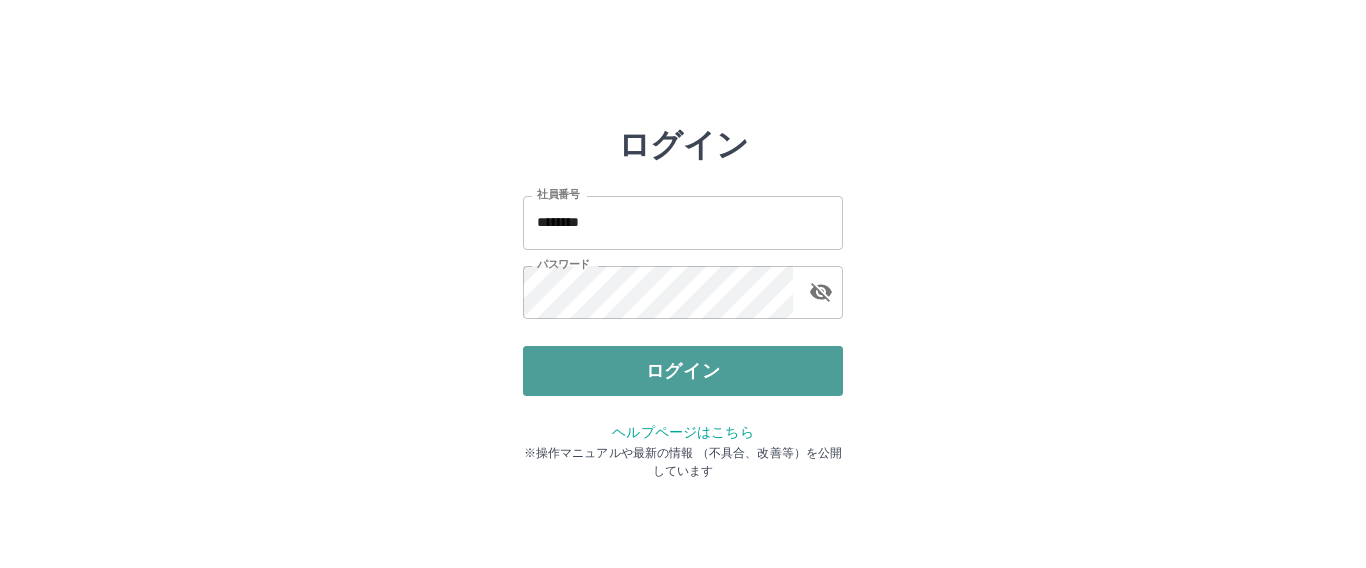 click on "ログイン" at bounding box center [683, 371] 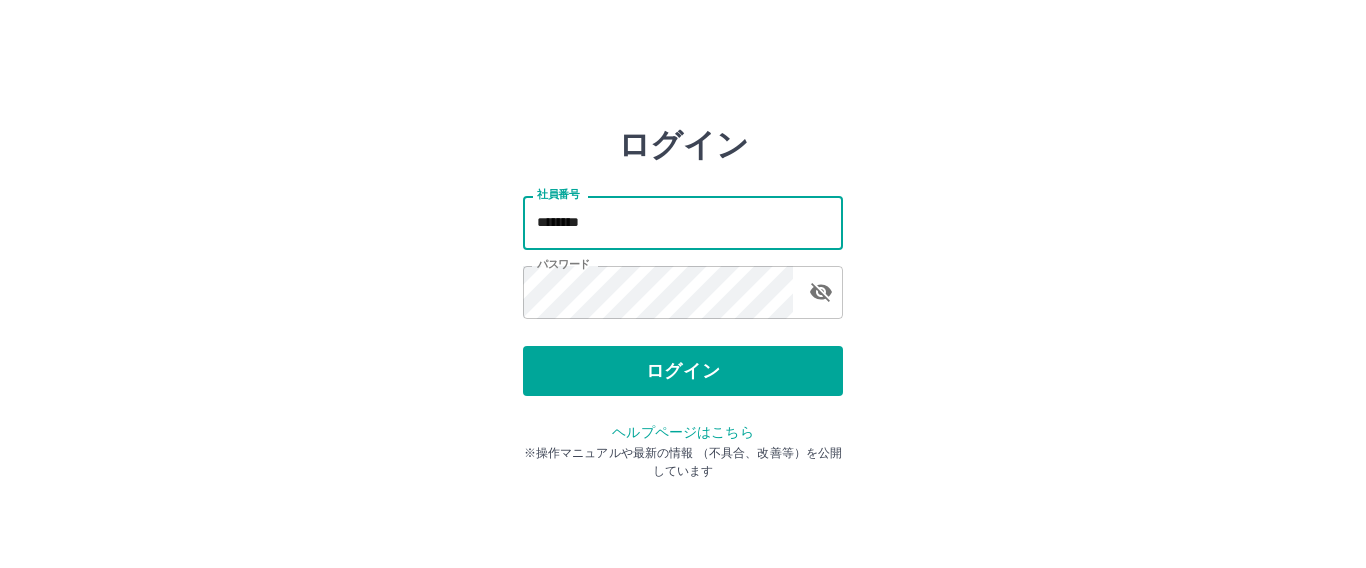 click on "********" at bounding box center (683, 222) 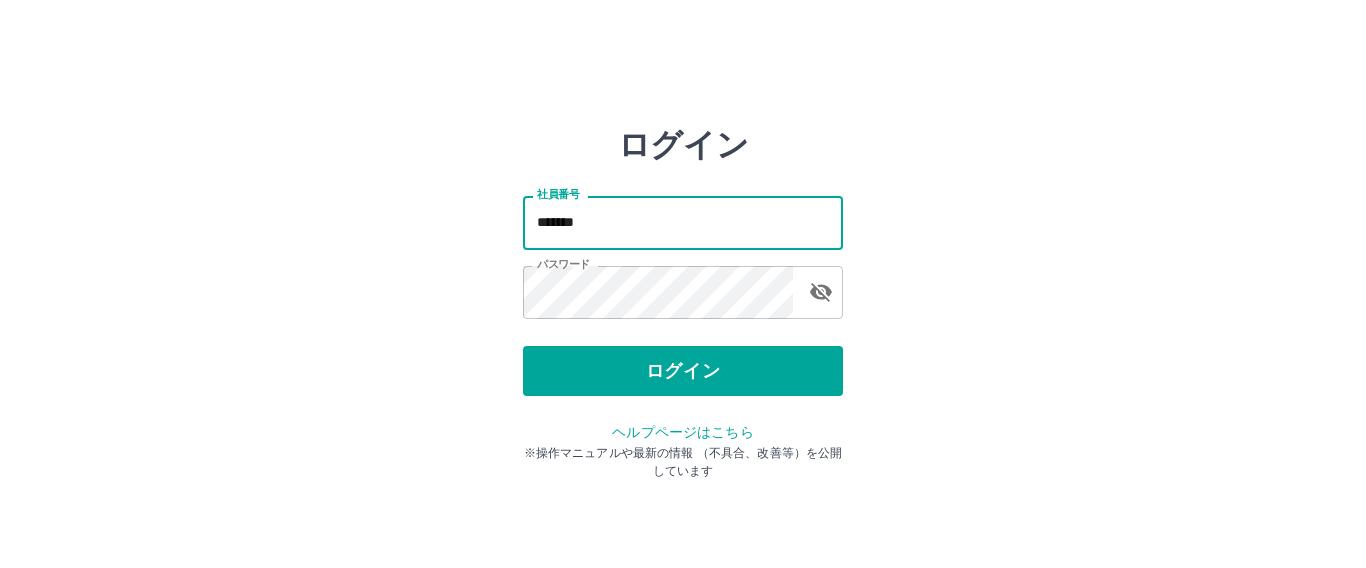 type on "*******" 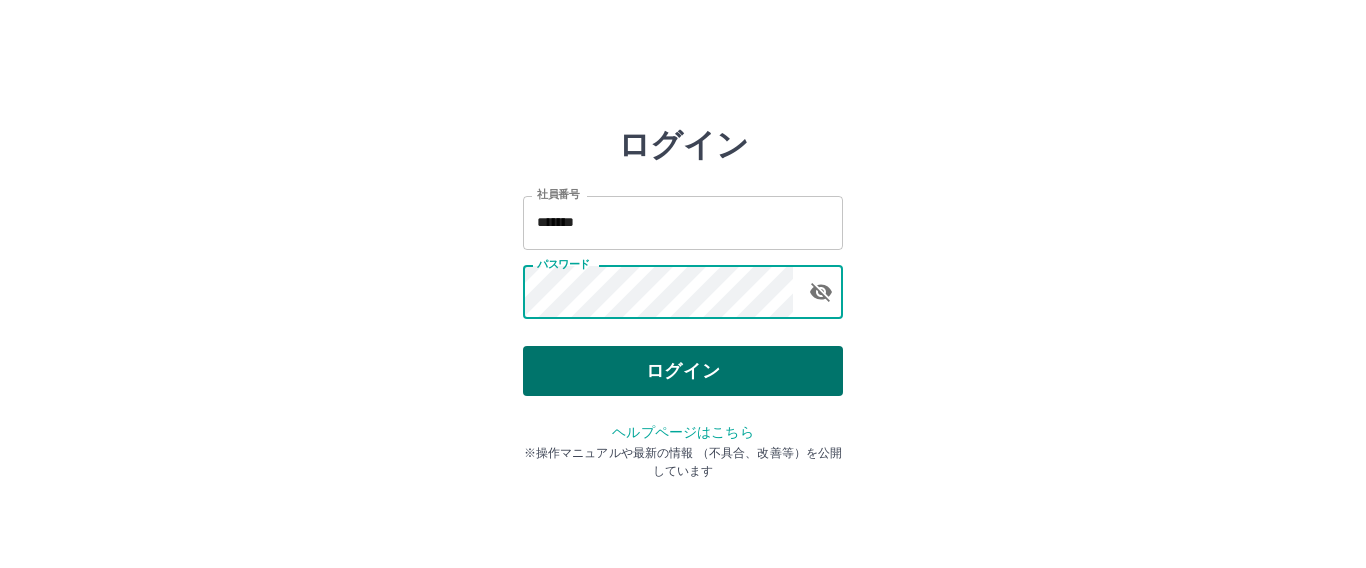 click on "ログイン" at bounding box center [683, 371] 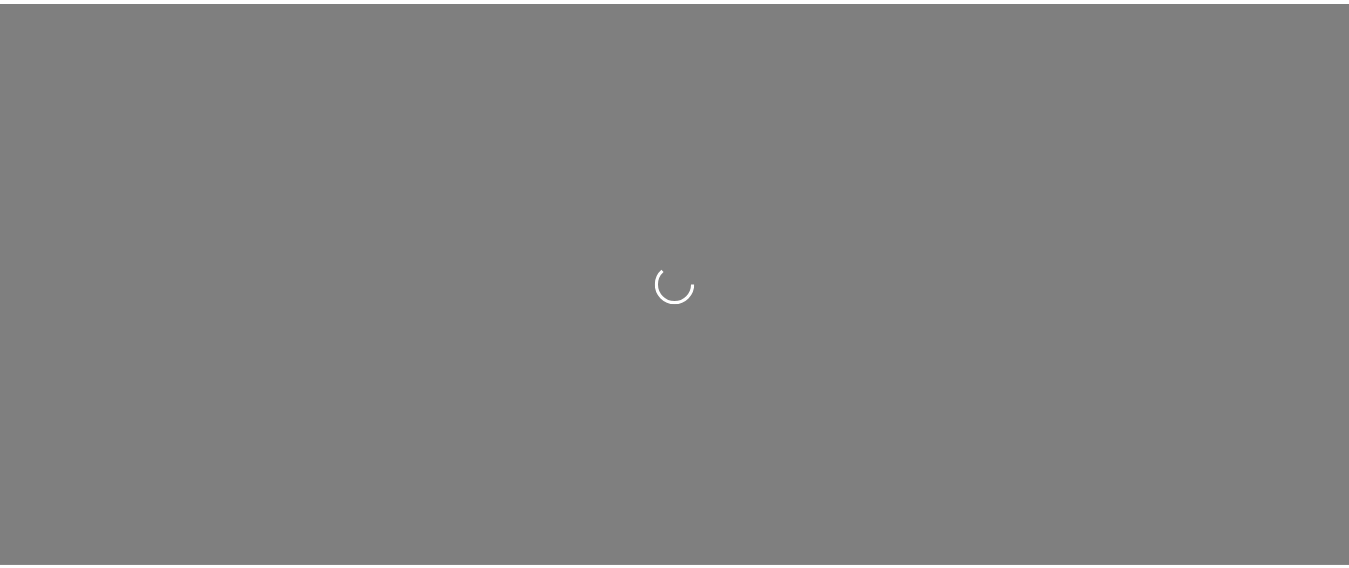scroll, scrollTop: 0, scrollLeft: 0, axis: both 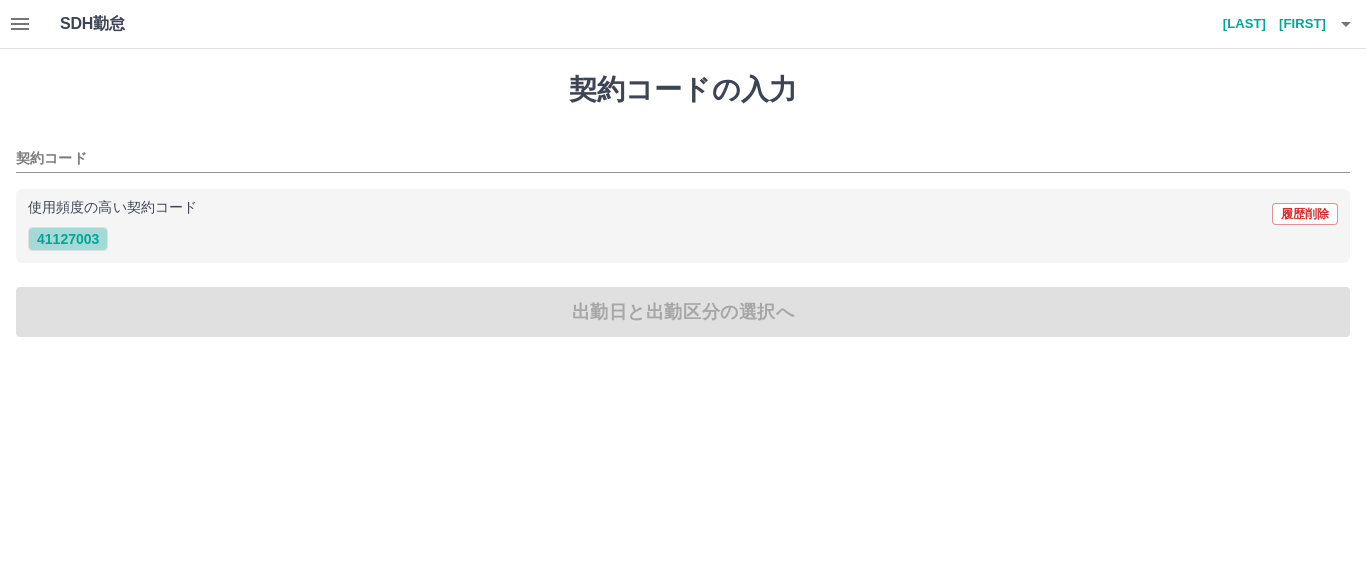click on "41127003" at bounding box center [68, 239] 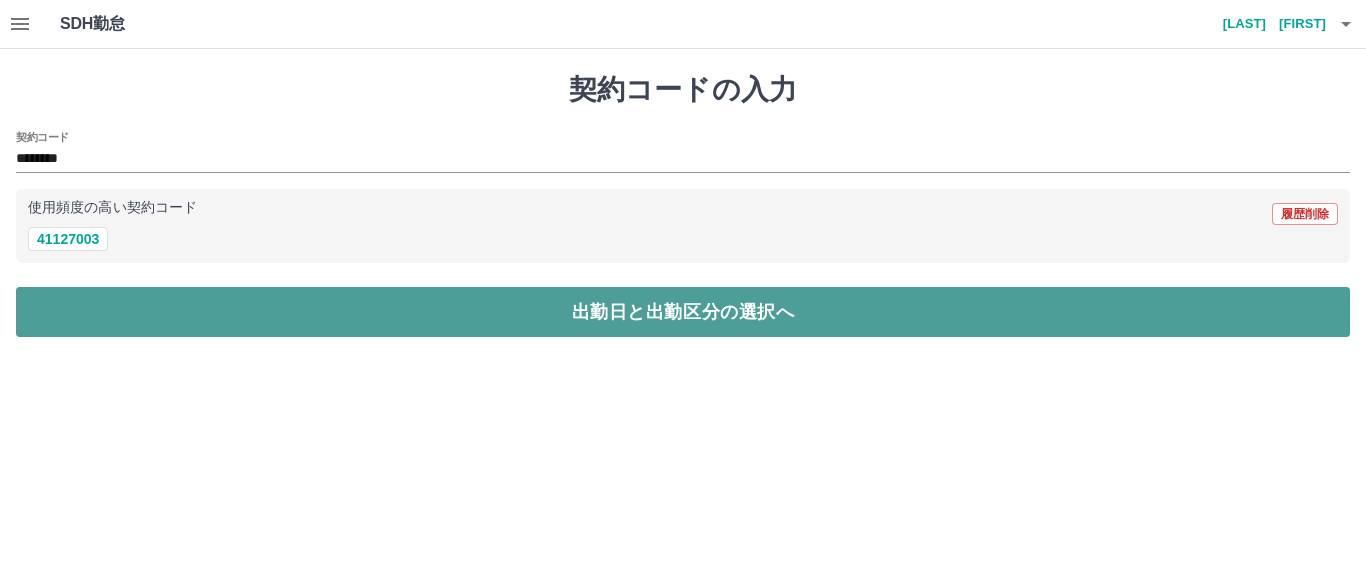 click on "出勤日と出勤区分の選択へ" at bounding box center [683, 312] 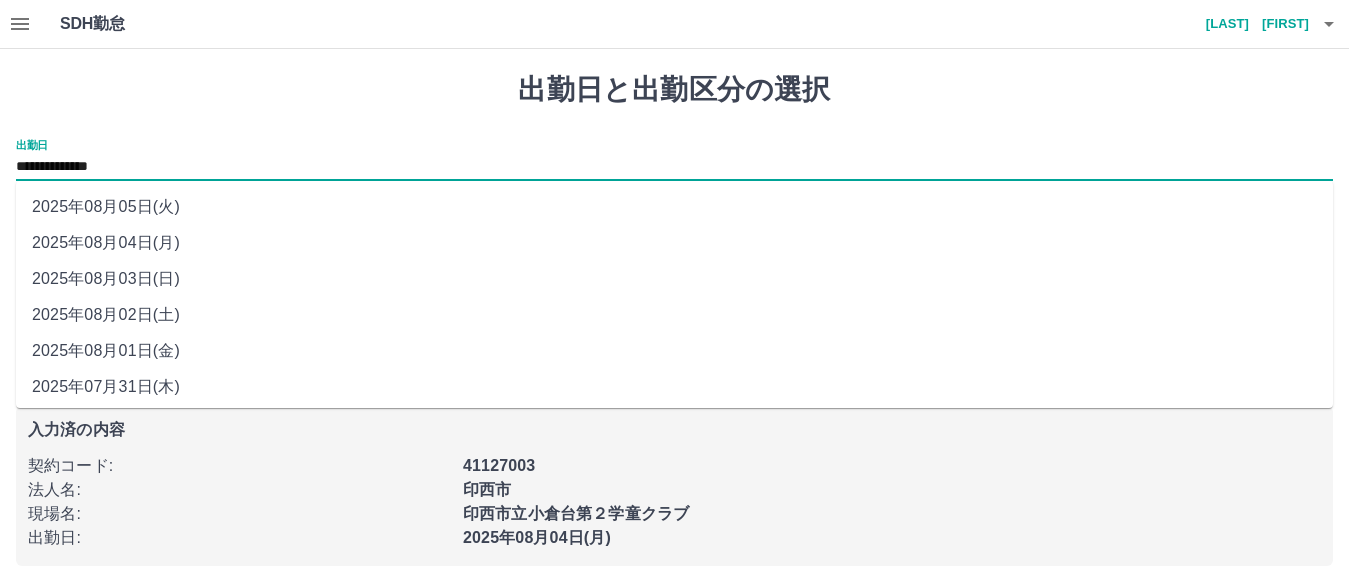click on "**********" at bounding box center [674, 167] 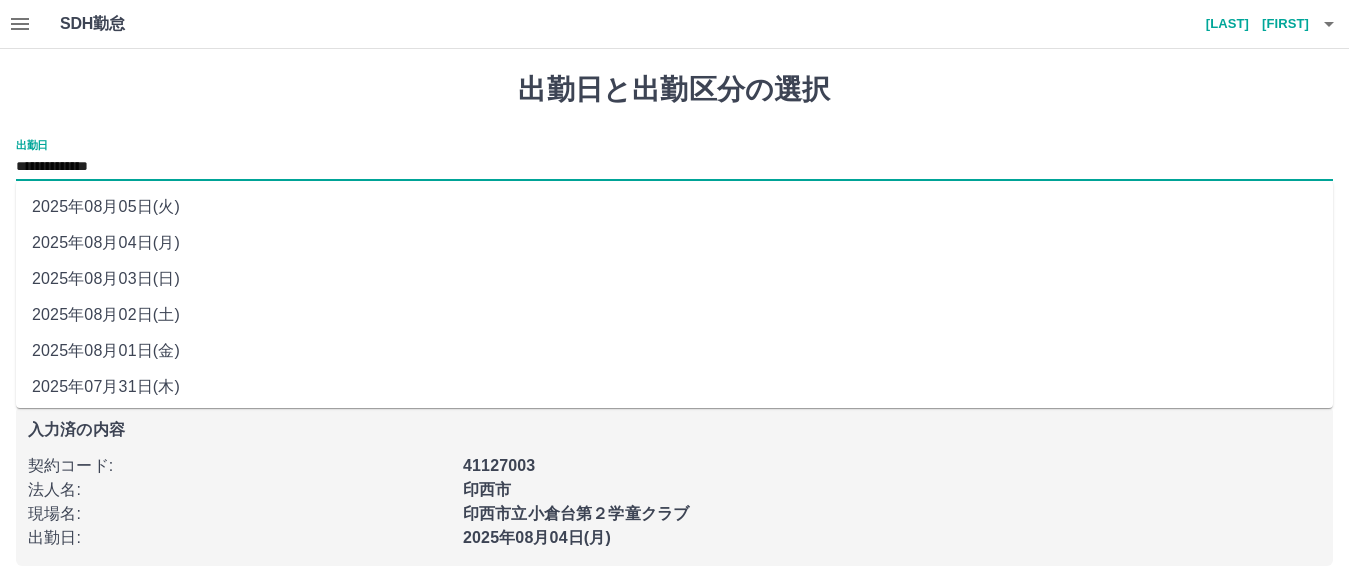 click on "2025年08月02日(土)" at bounding box center (674, 315) 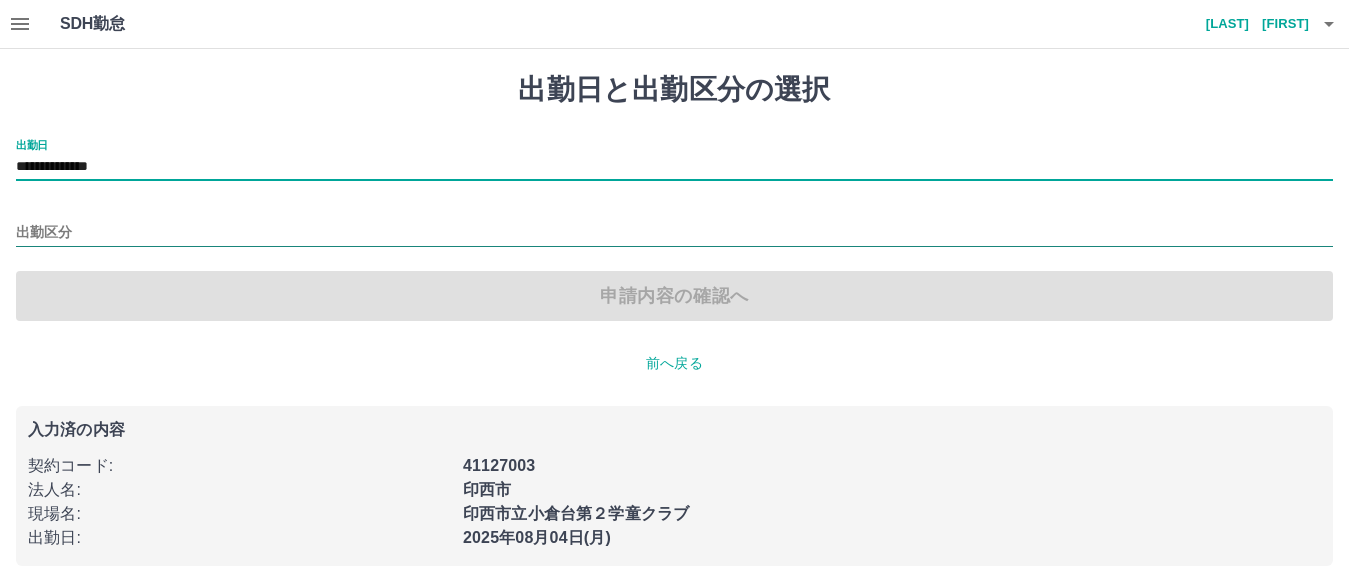 click on "出勤区分" at bounding box center (674, 233) 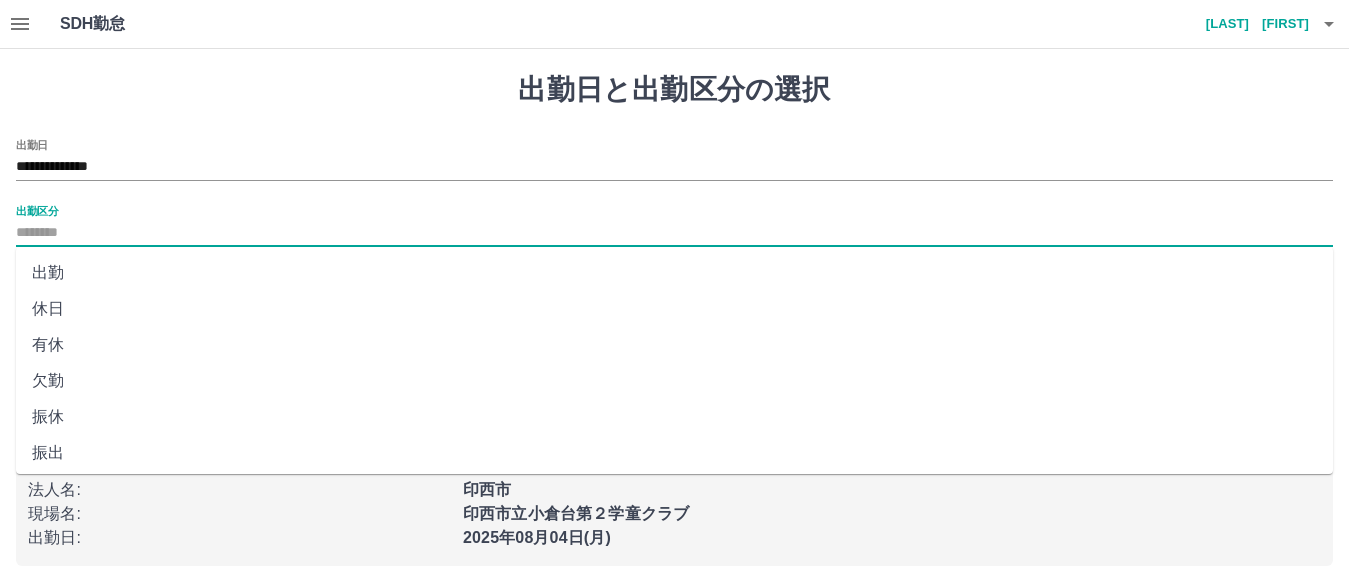 click on "休日" at bounding box center (674, 309) 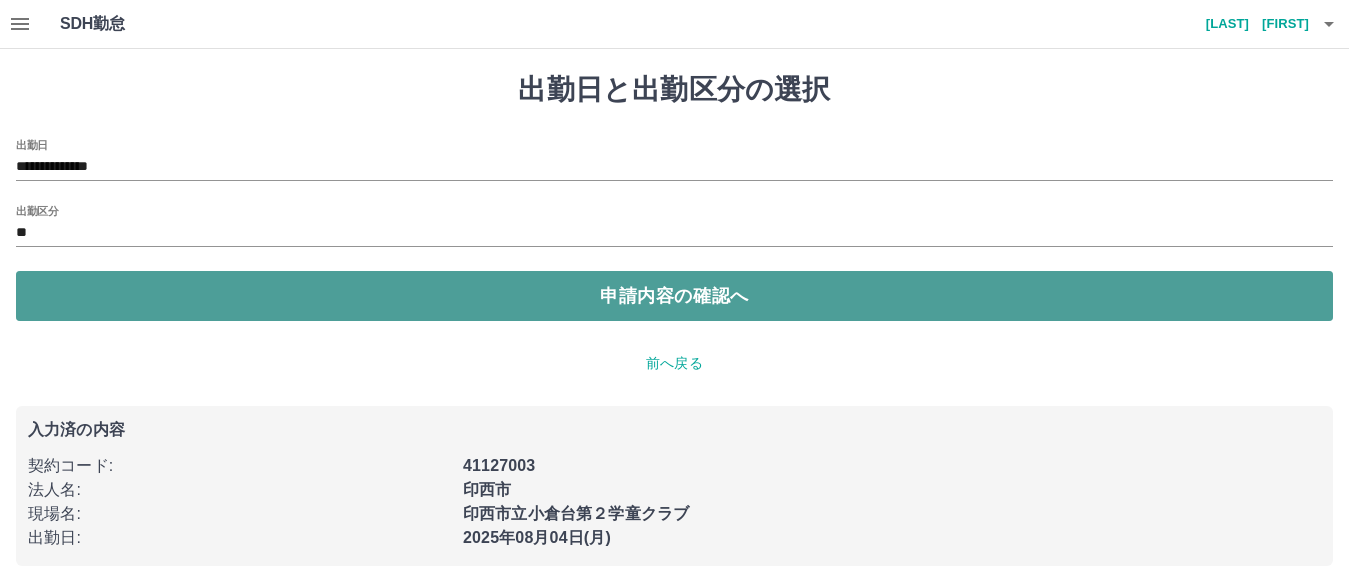 click on "申請内容の確認へ" at bounding box center (674, 296) 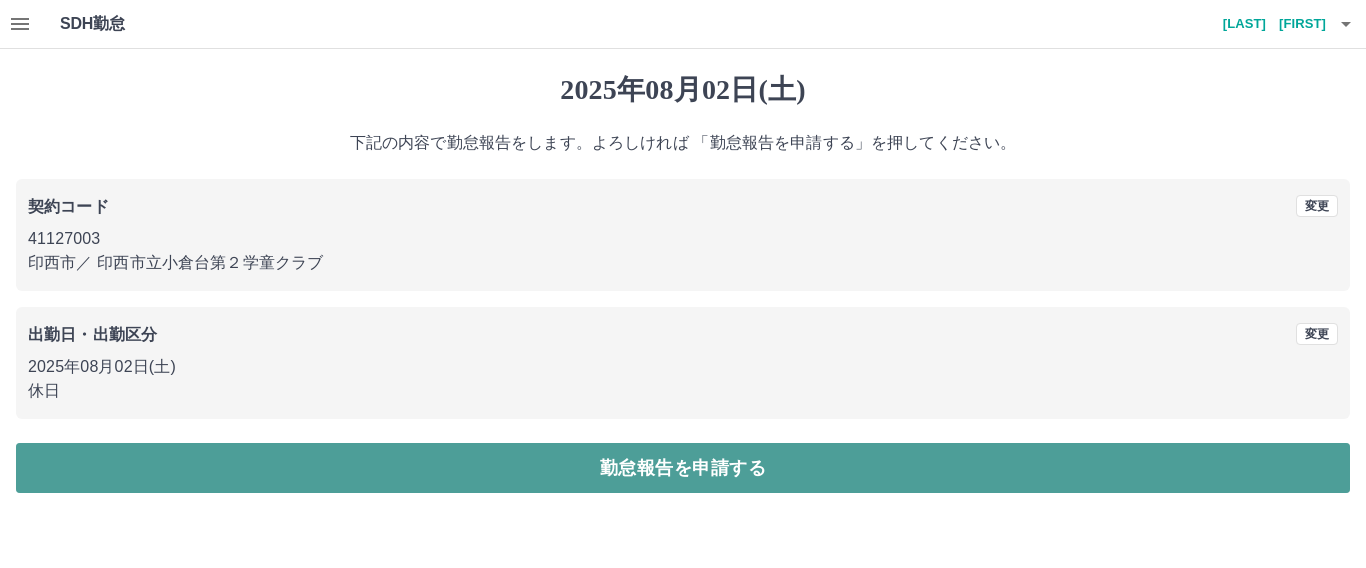 click on "勤怠報告を申請する" at bounding box center (683, 468) 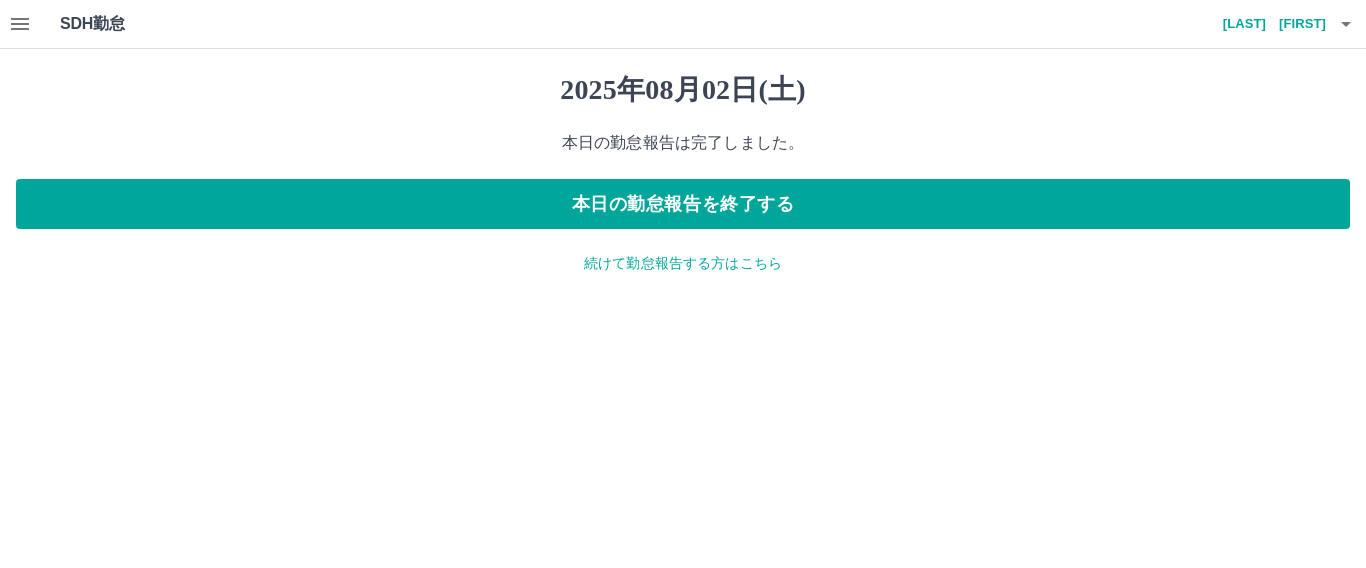 click on "続けて勤怠報告する方はこちら" at bounding box center [683, 263] 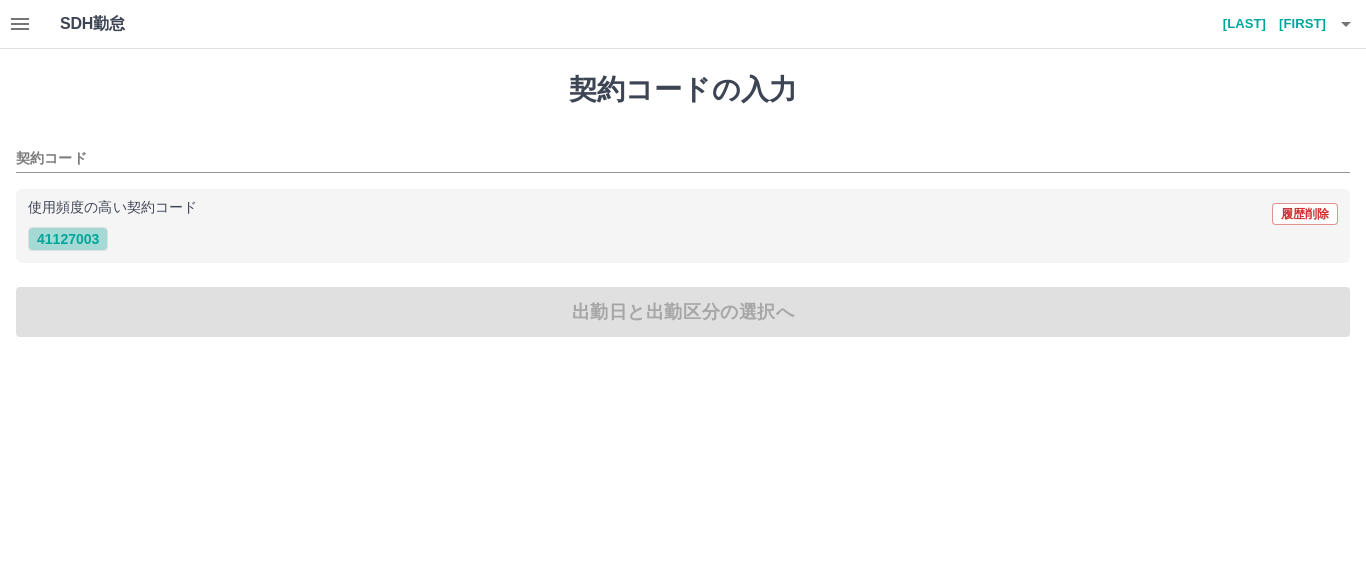 click on "41127003" at bounding box center (68, 239) 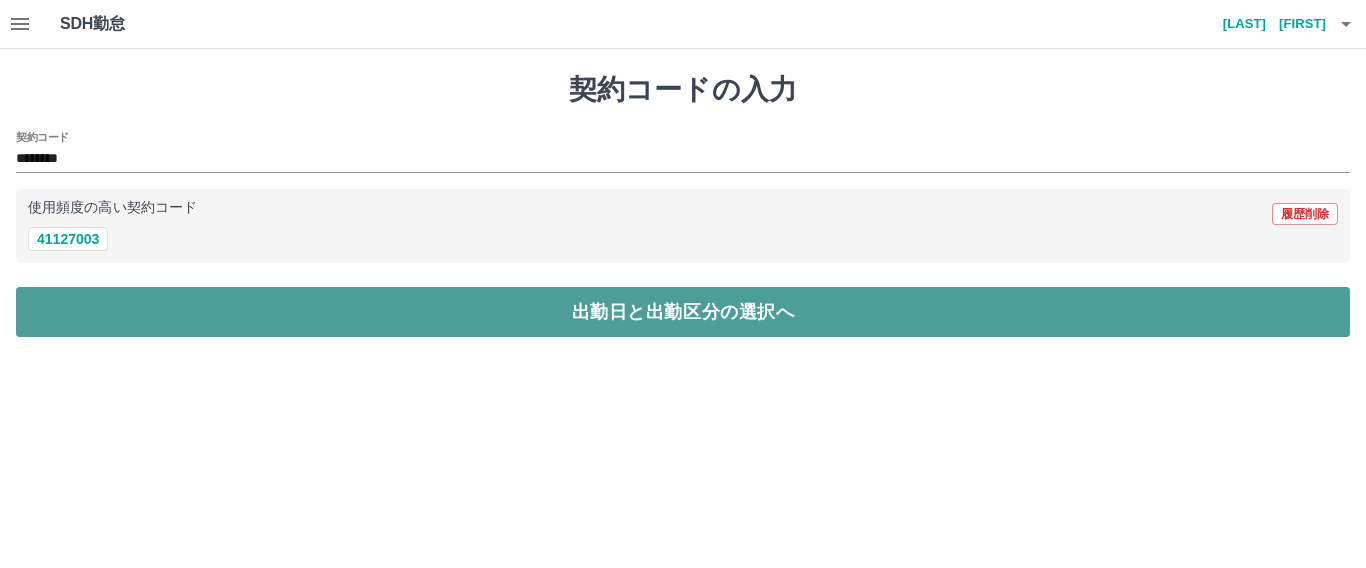 click on "出勤日と出勤区分の選択へ" at bounding box center (683, 312) 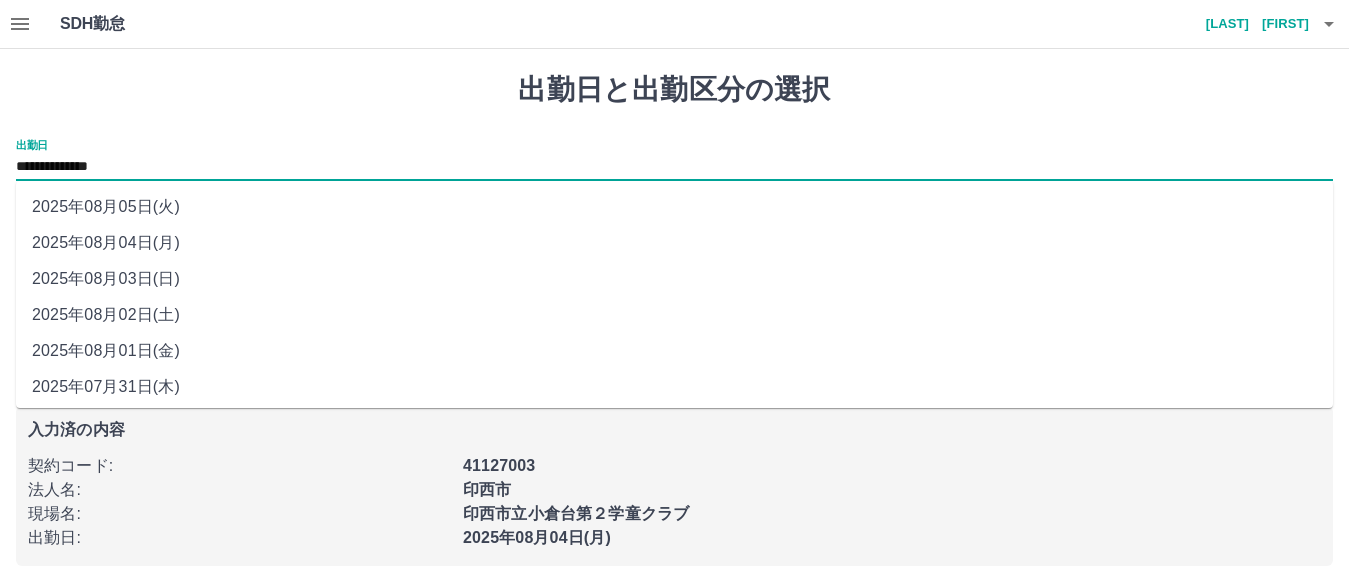 click on "**********" at bounding box center [674, 167] 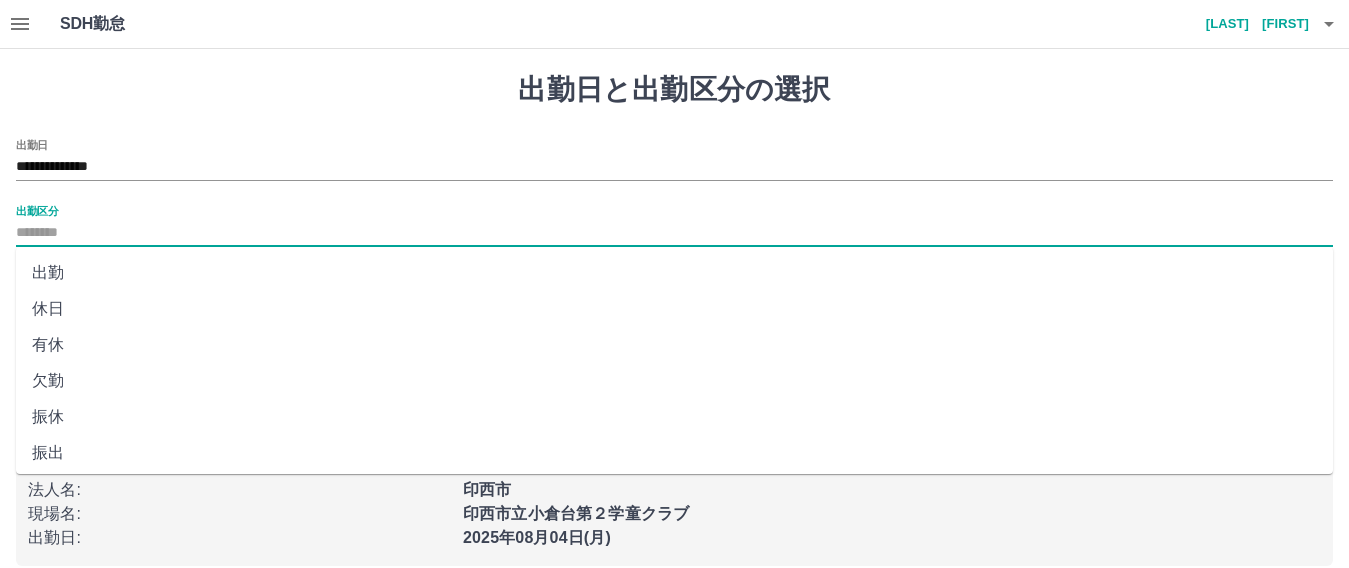 click on "出勤区分" at bounding box center (674, 233) 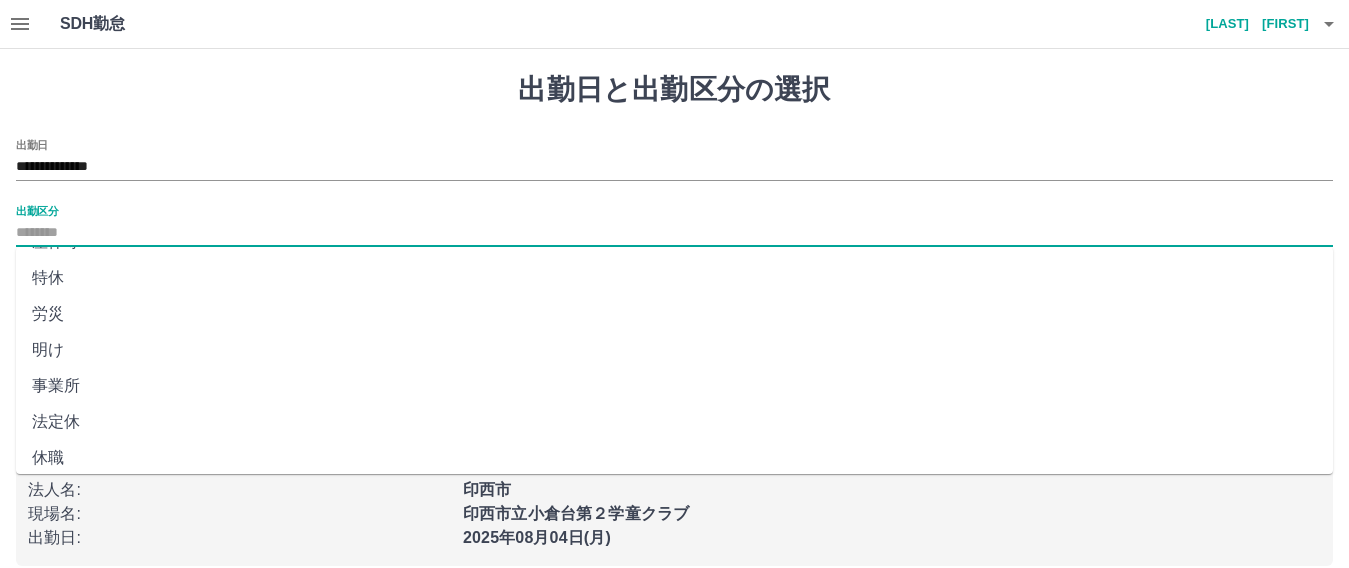 scroll, scrollTop: 437, scrollLeft: 0, axis: vertical 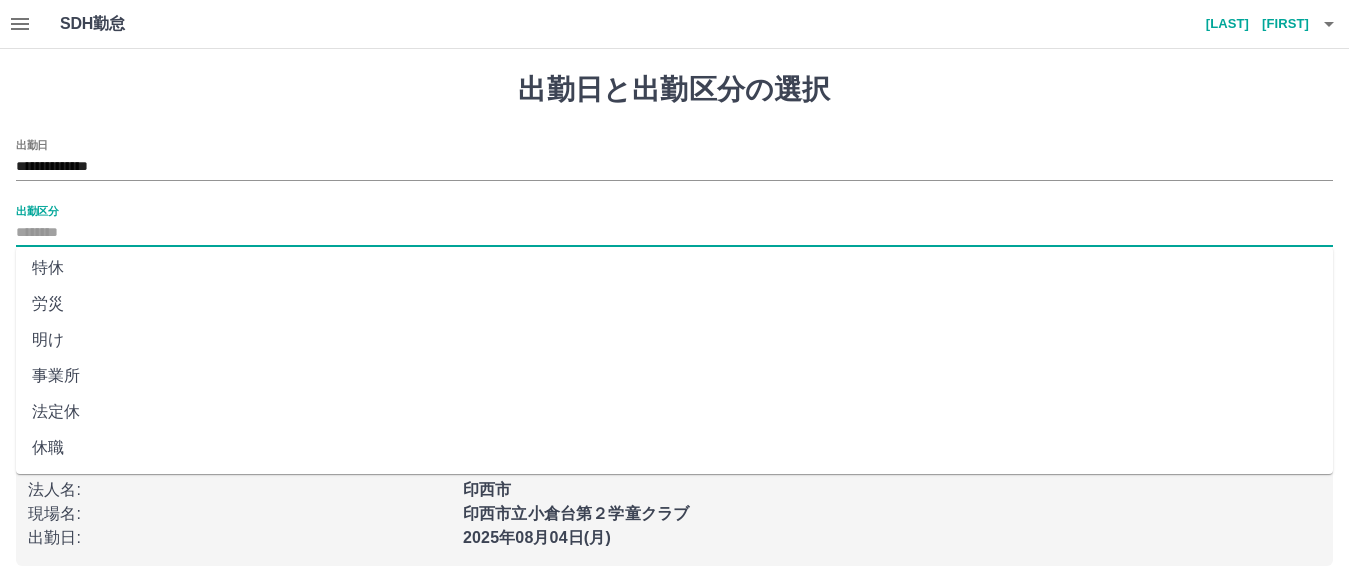 click on "法定休" at bounding box center (674, 412) 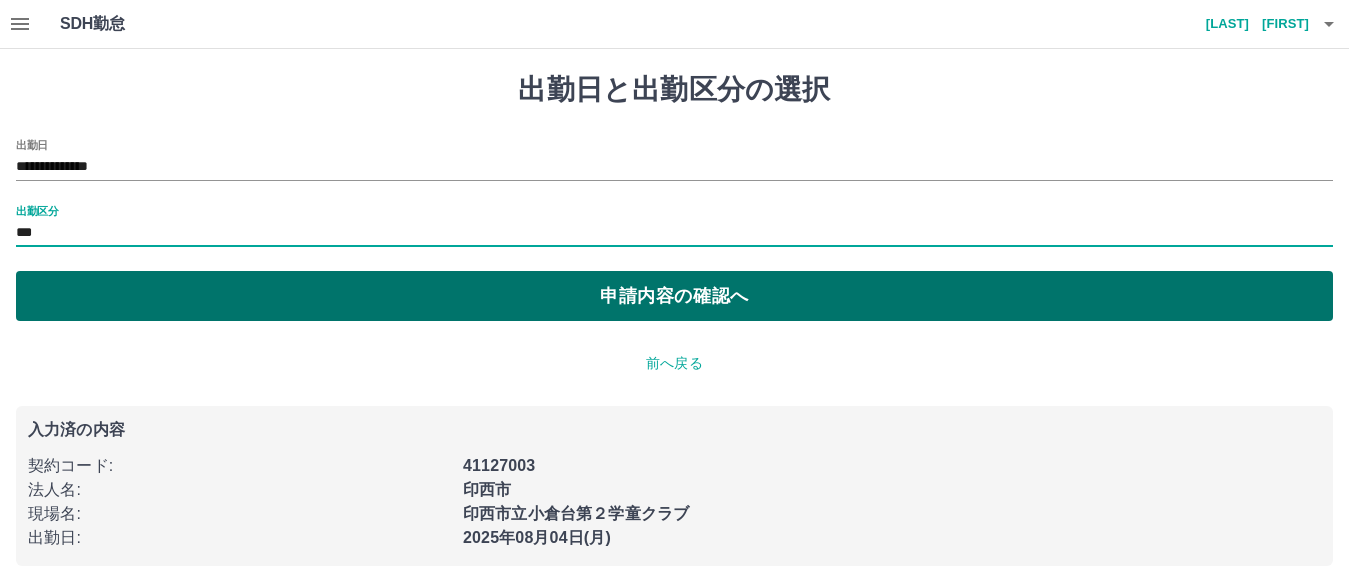 click on "申請内容の確認へ" at bounding box center [674, 296] 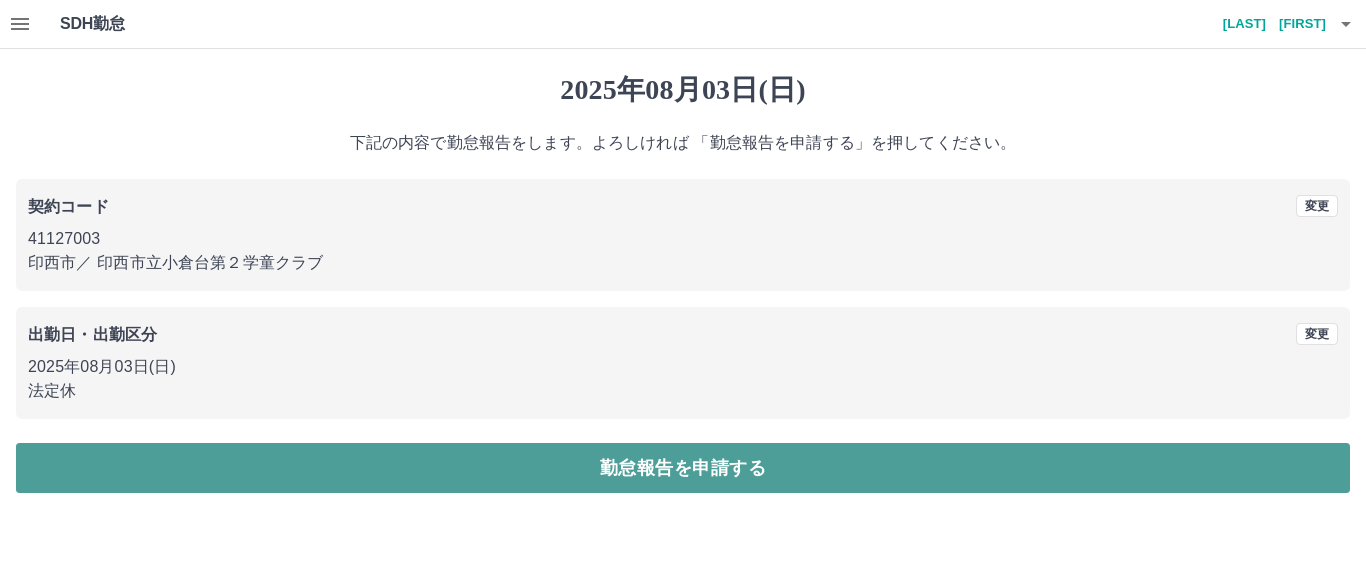 click on "勤怠報告を申請する" at bounding box center (683, 468) 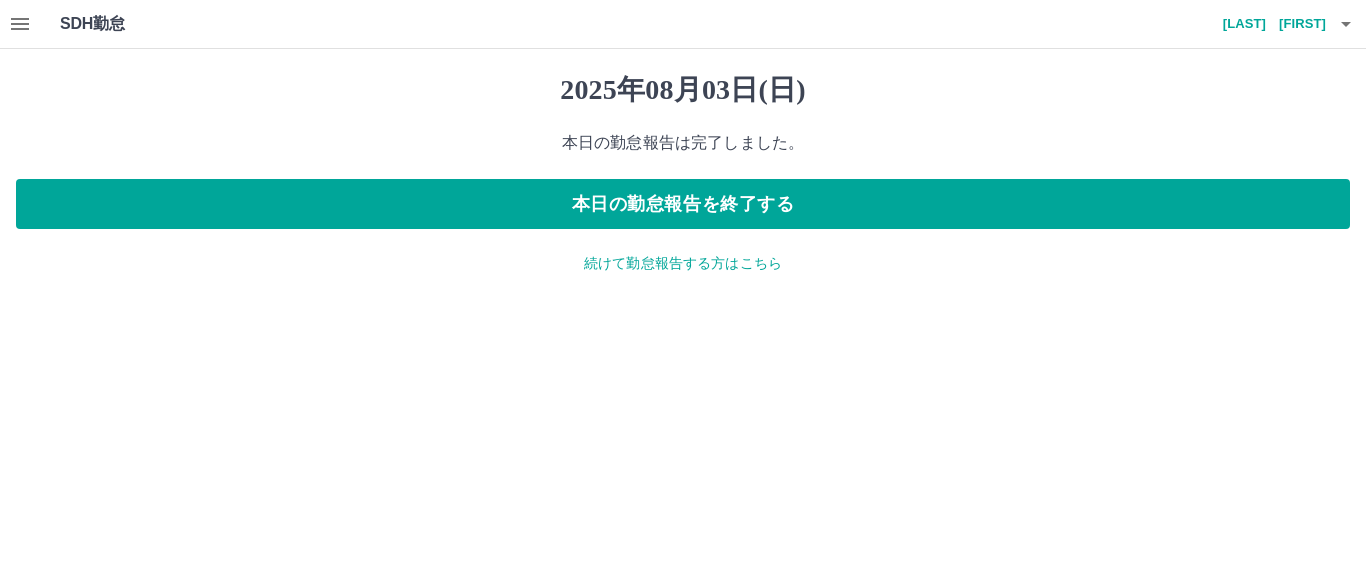 click on "続けて勤怠報告する方はこちら" at bounding box center [683, 263] 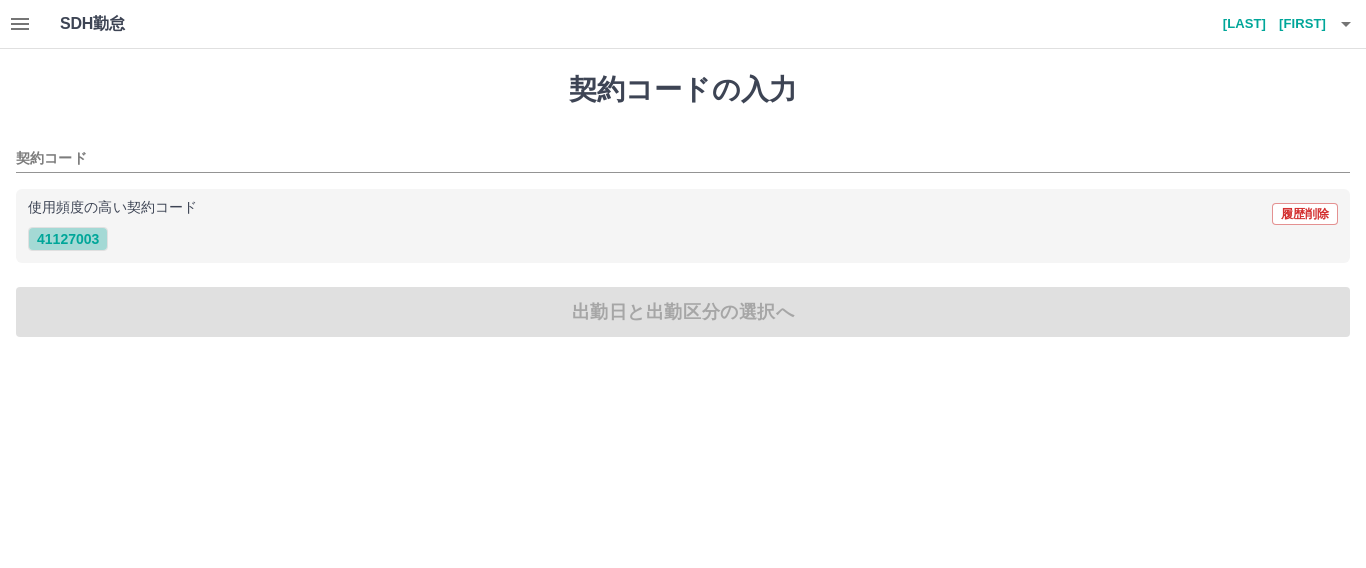 click on "41127003" at bounding box center (68, 239) 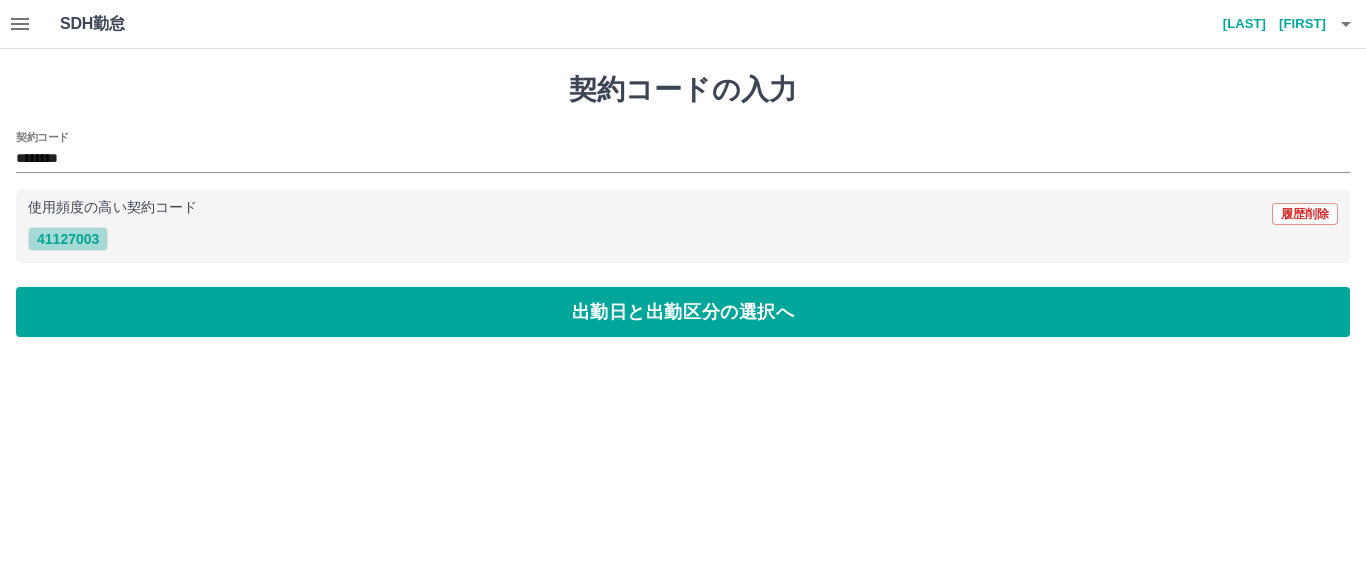 click on "41127003" at bounding box center [68, 239] 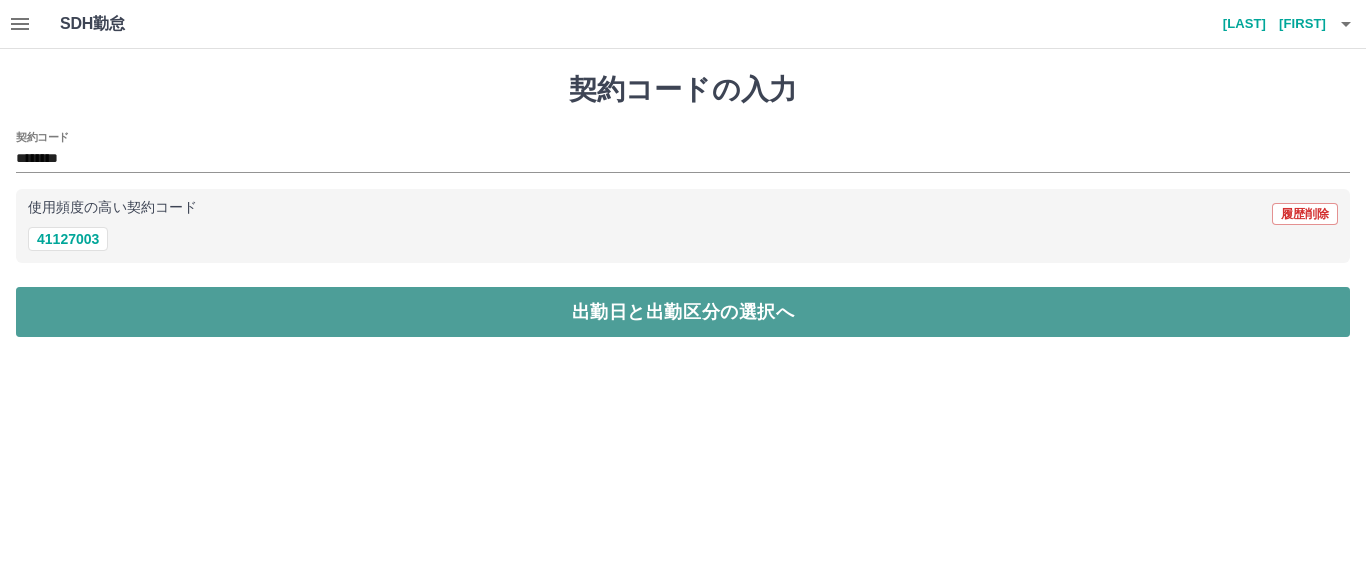 click on "出勤日と出勤区分の選択へ" at bounding box center (683, 312) 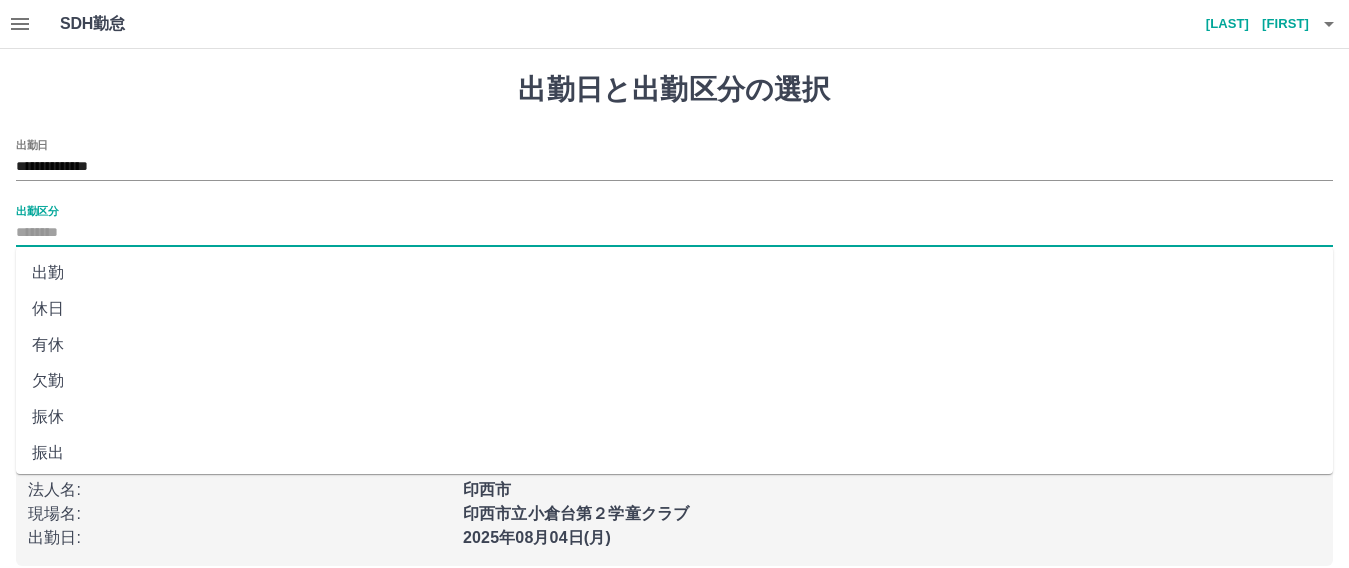 click on "出勤区分" at bounding box center [674, 233] 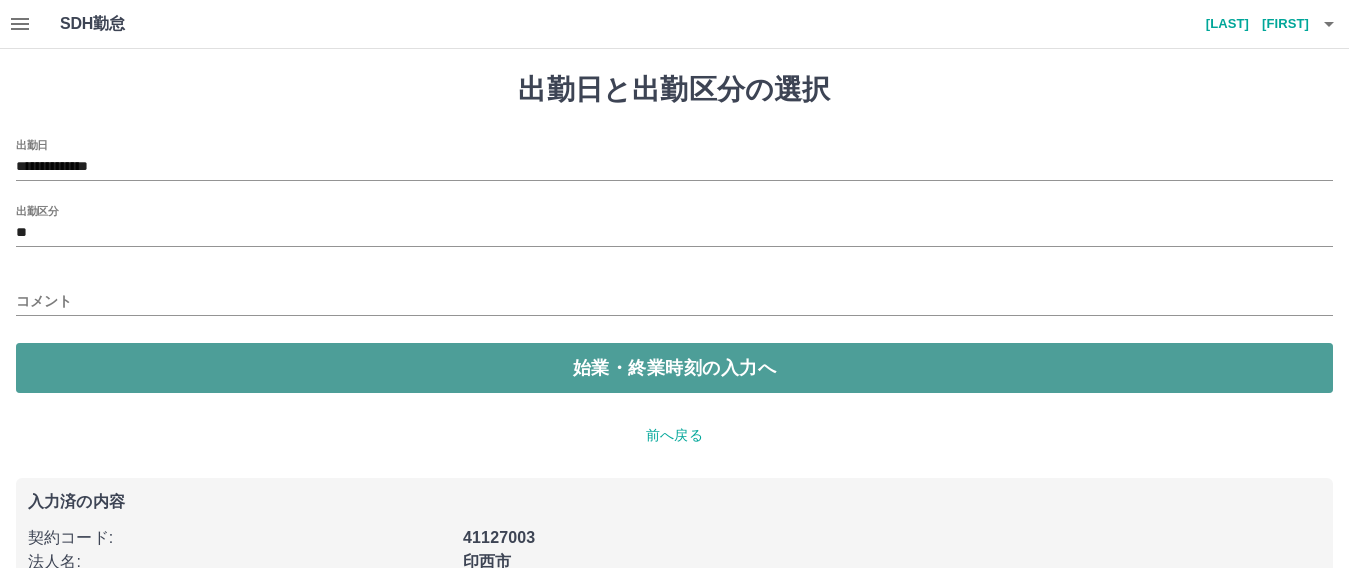 click on "始業・終業時刻の入力へ" at bounding box center [674, 368] 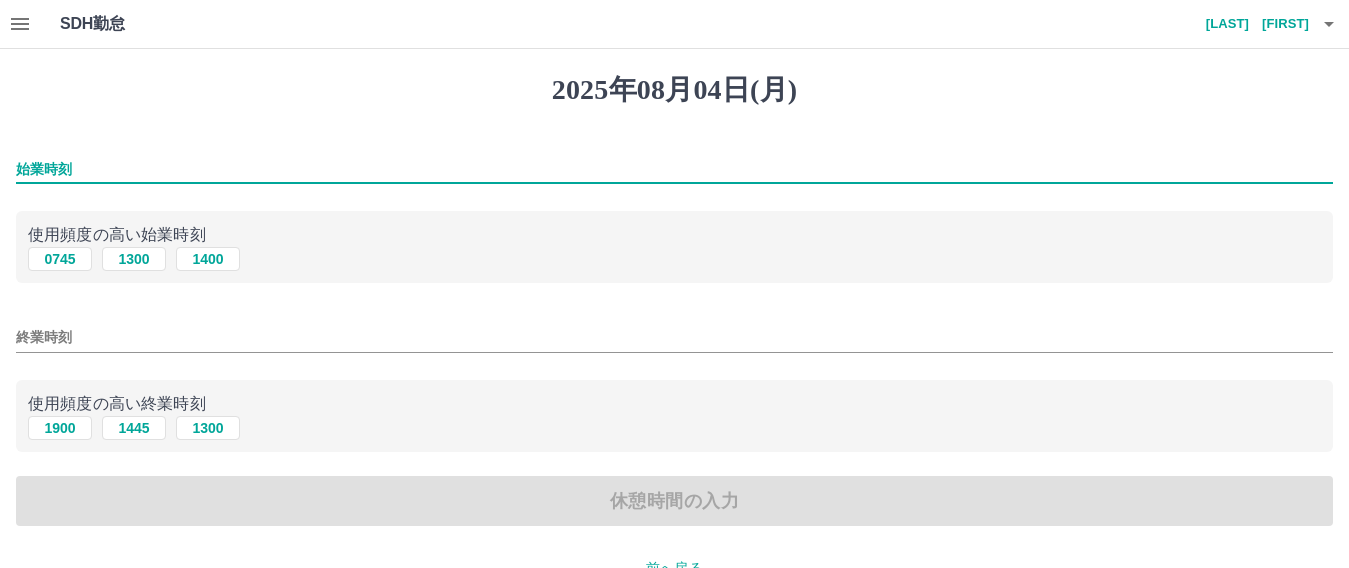click on "始業時刻" at bounding box center (674, 169) 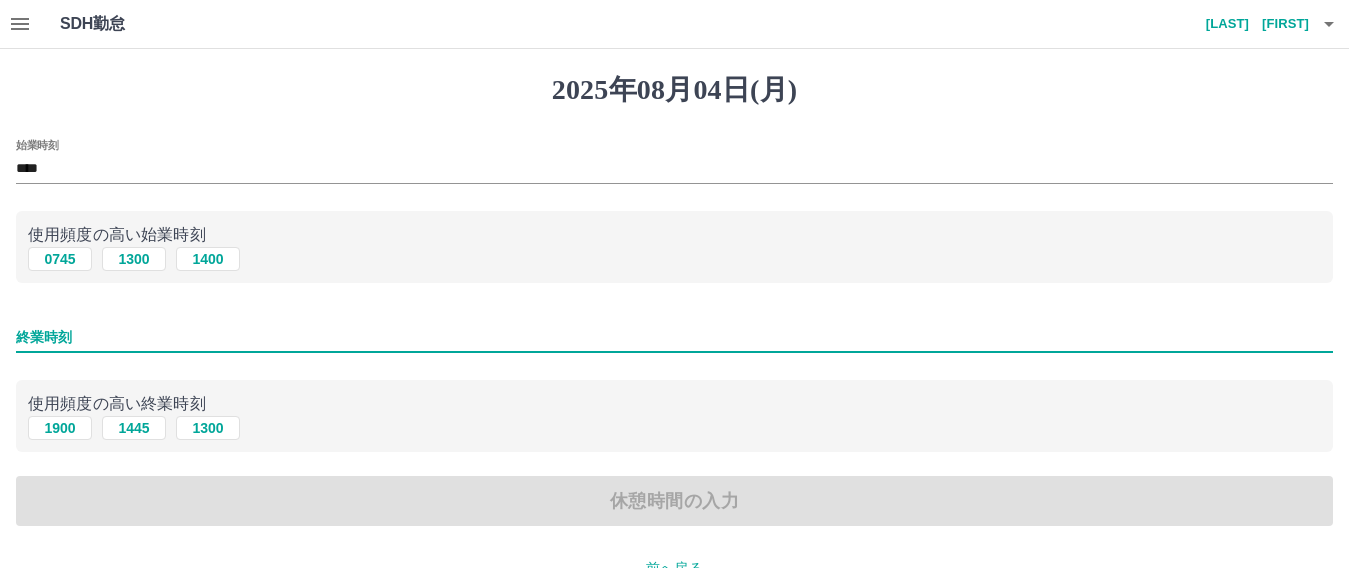 click on "終業時刻" at bounding box center [674, 337] 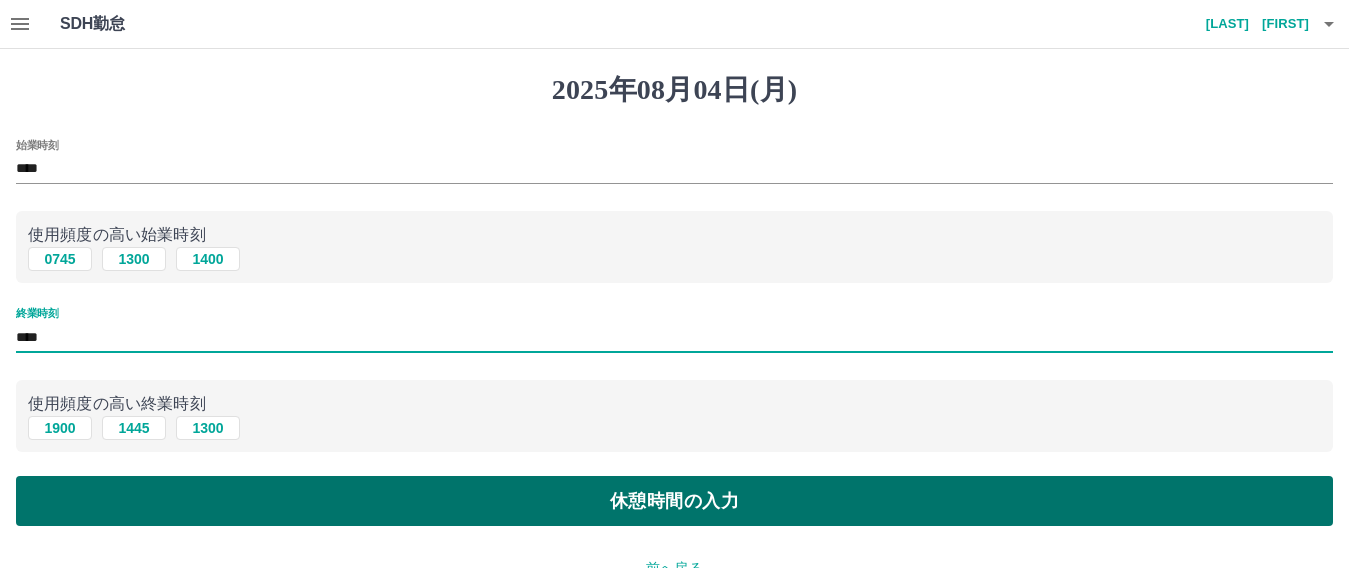 type on "****" 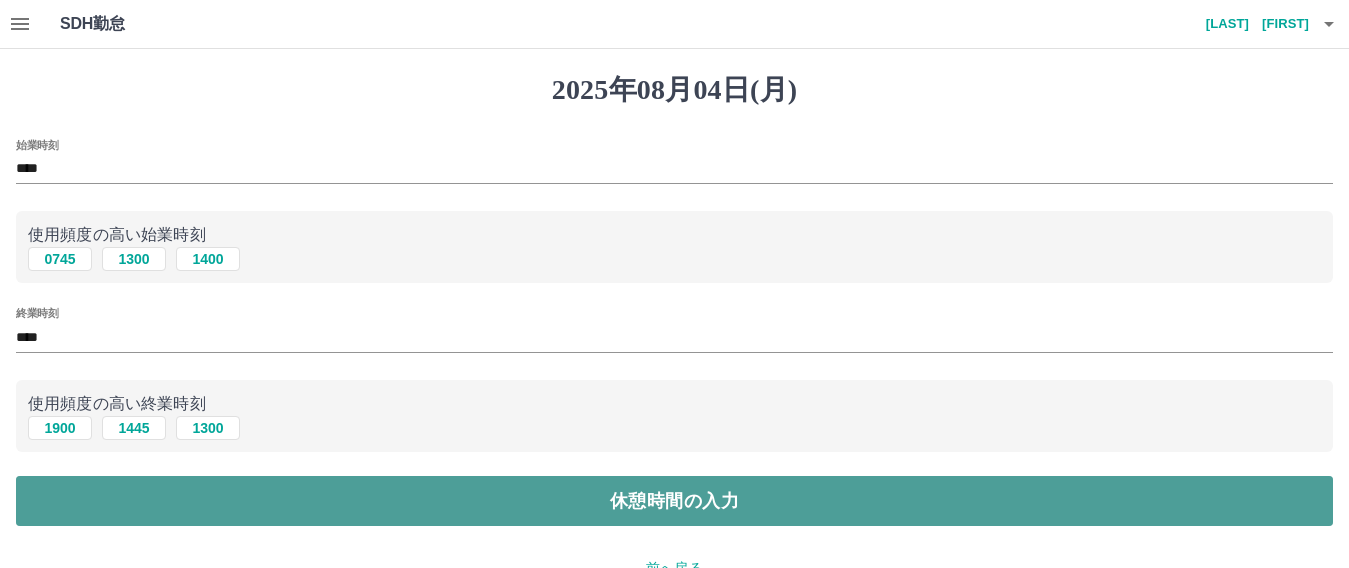 click on "休憩時間の入力" at bounding box center (674, 501) 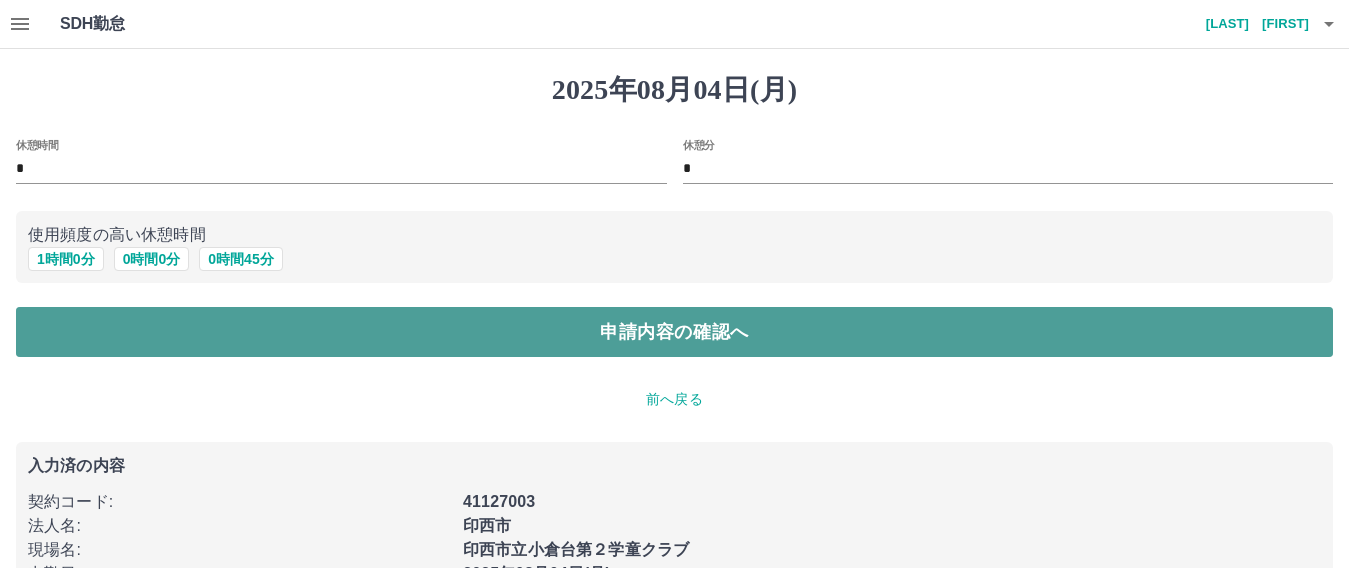 click on "申請内容の確認へ" at bounding box center [674, 332] 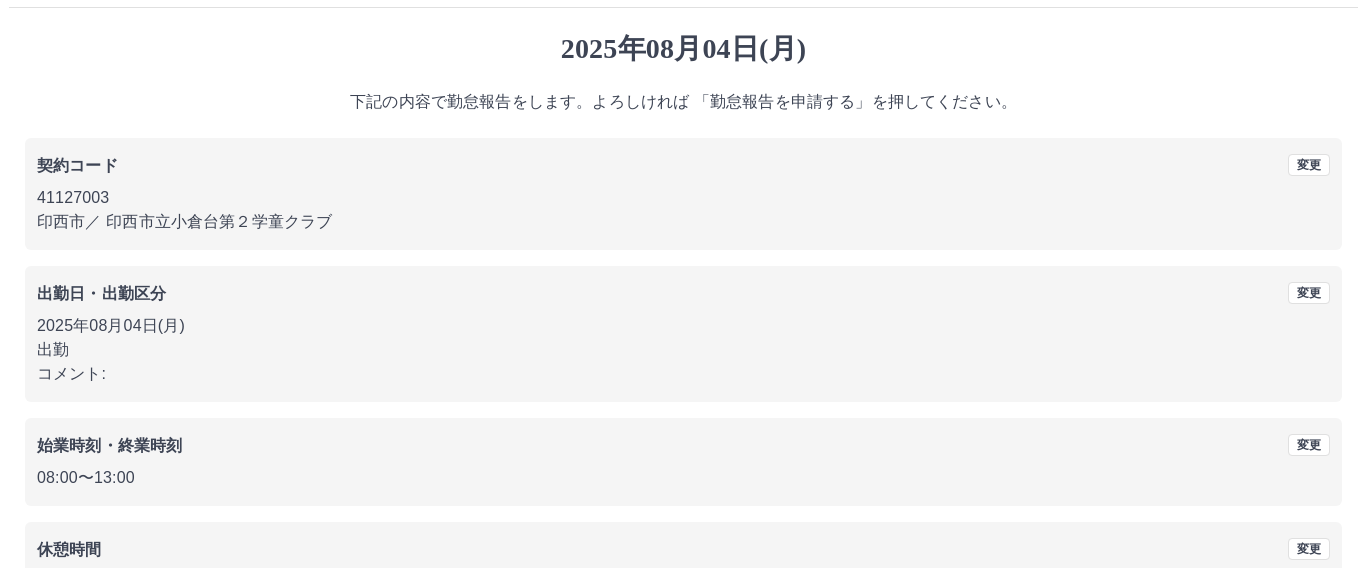 scroll, scrollTop: 0, scrollLeft: 0, axis: both 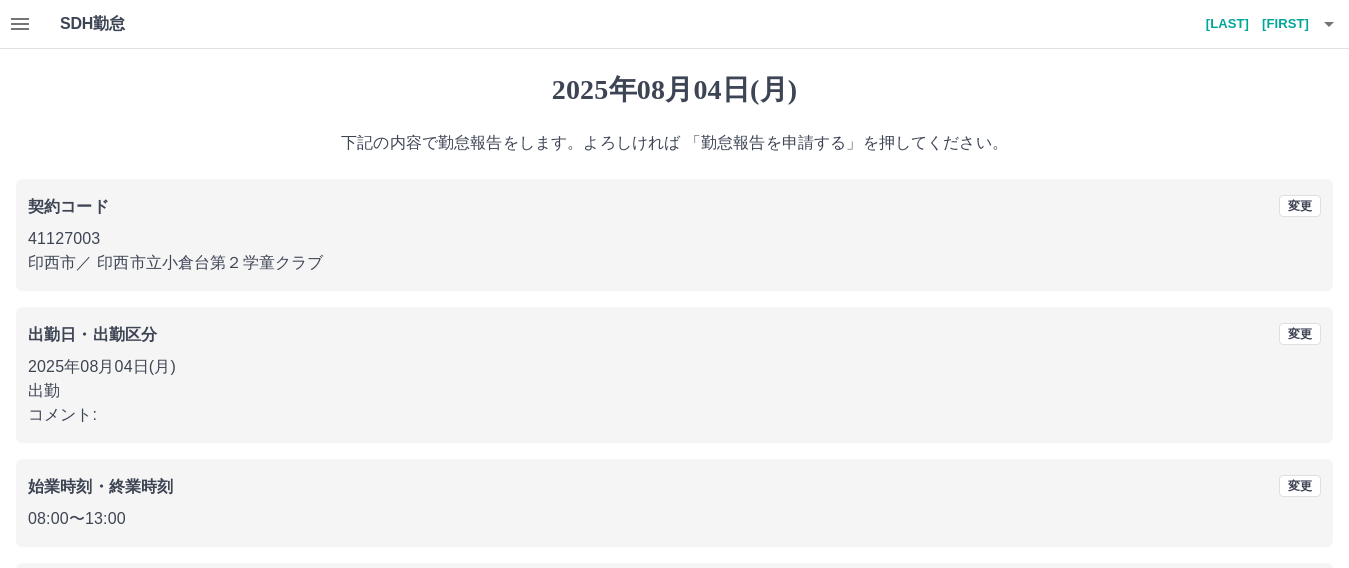 click on "[LAST]　[FIRST]" at bounding box center [1249, 24] 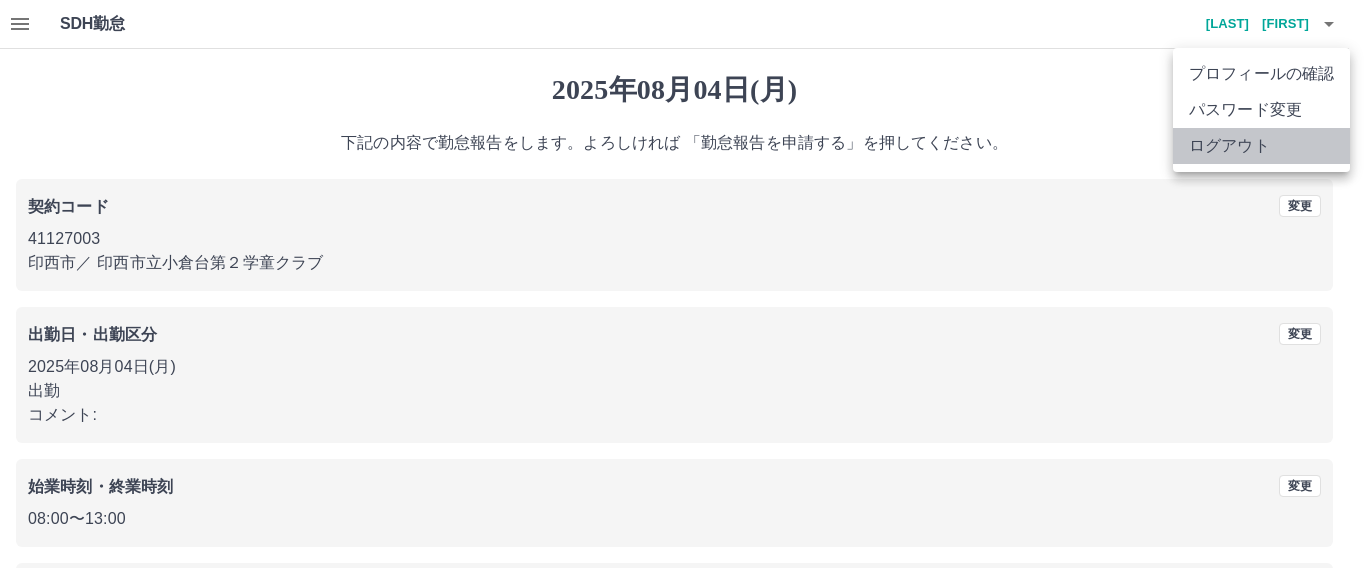 click on "ログアウト" at bounding box center [1261, 146] 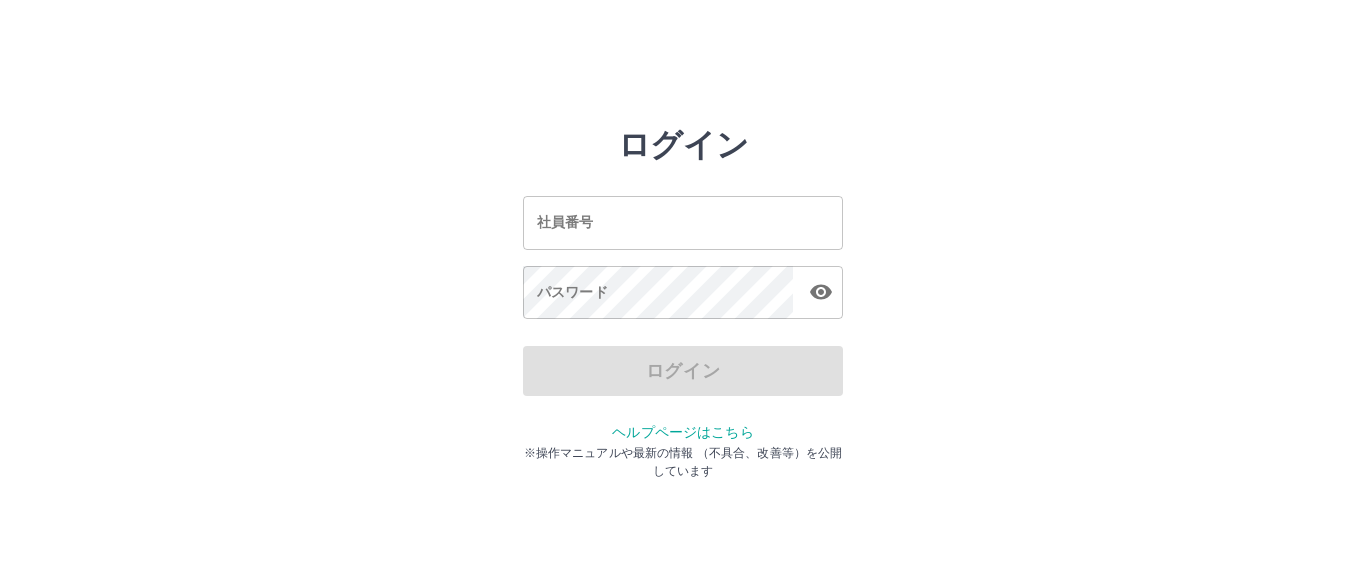 scroll, scrollTop: 0, scrollLeft: 0, axis: both 